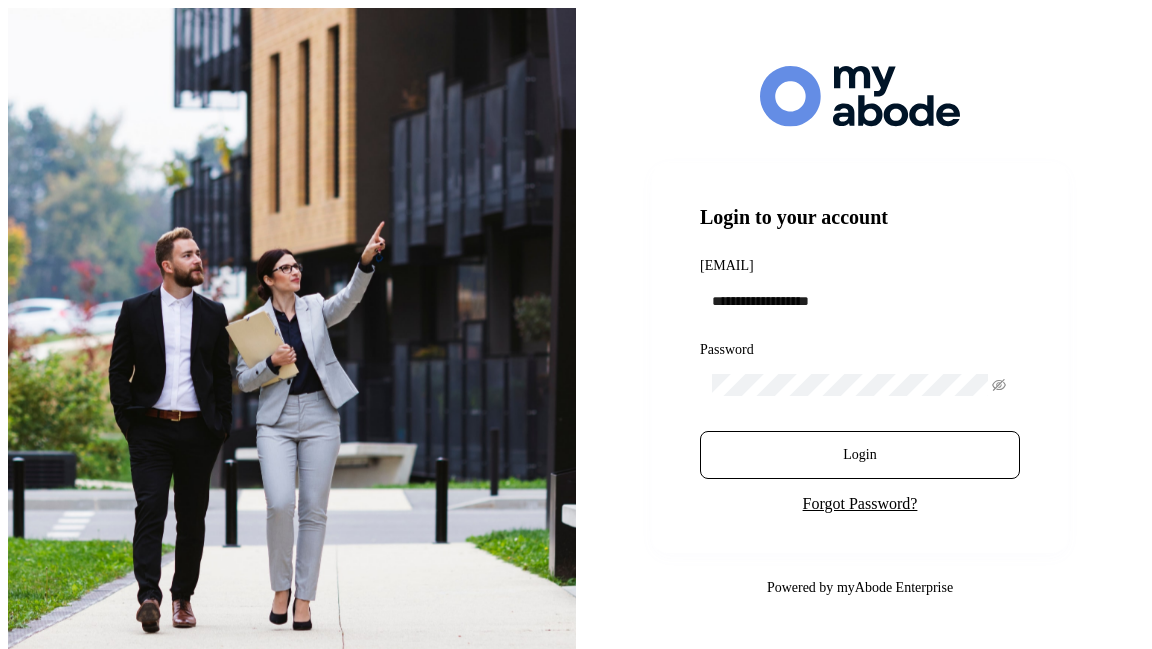 scroll, scrollTop: 0, scrollLeft: 0, axis: both 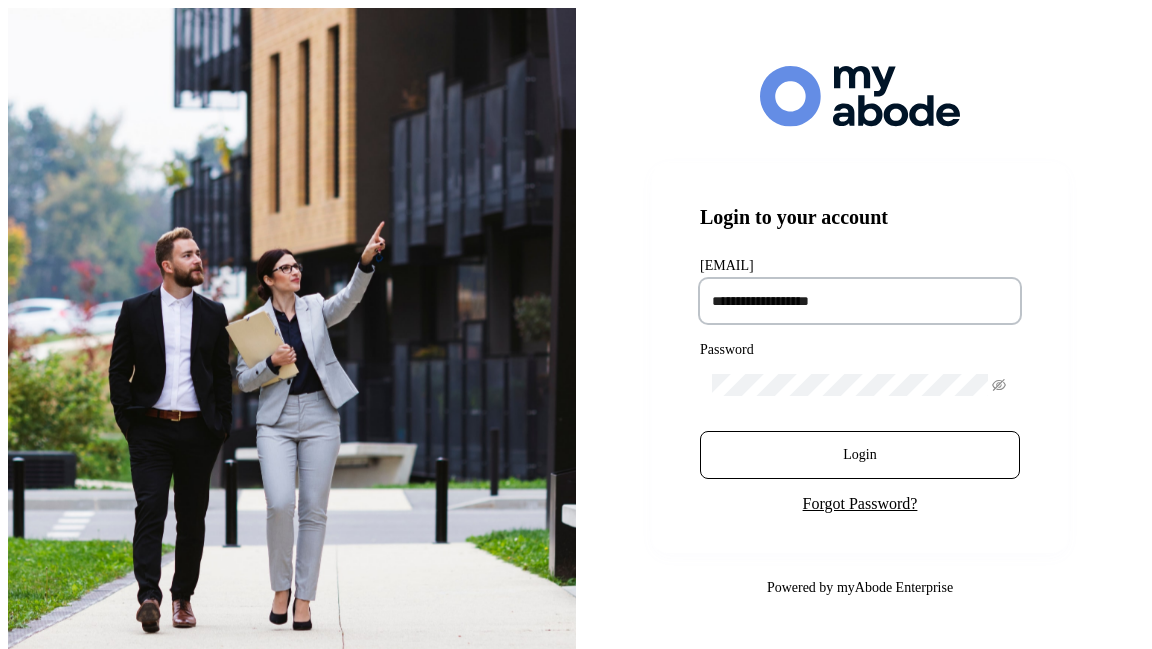 click at bounding box center [860, 301] 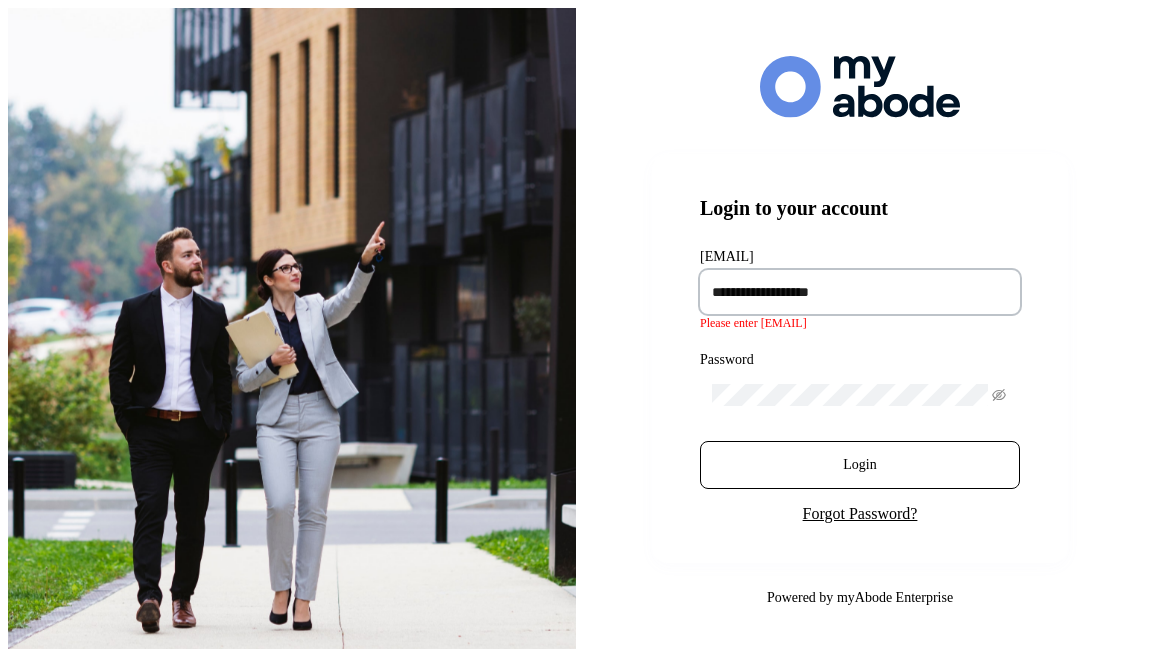 type on "**********" 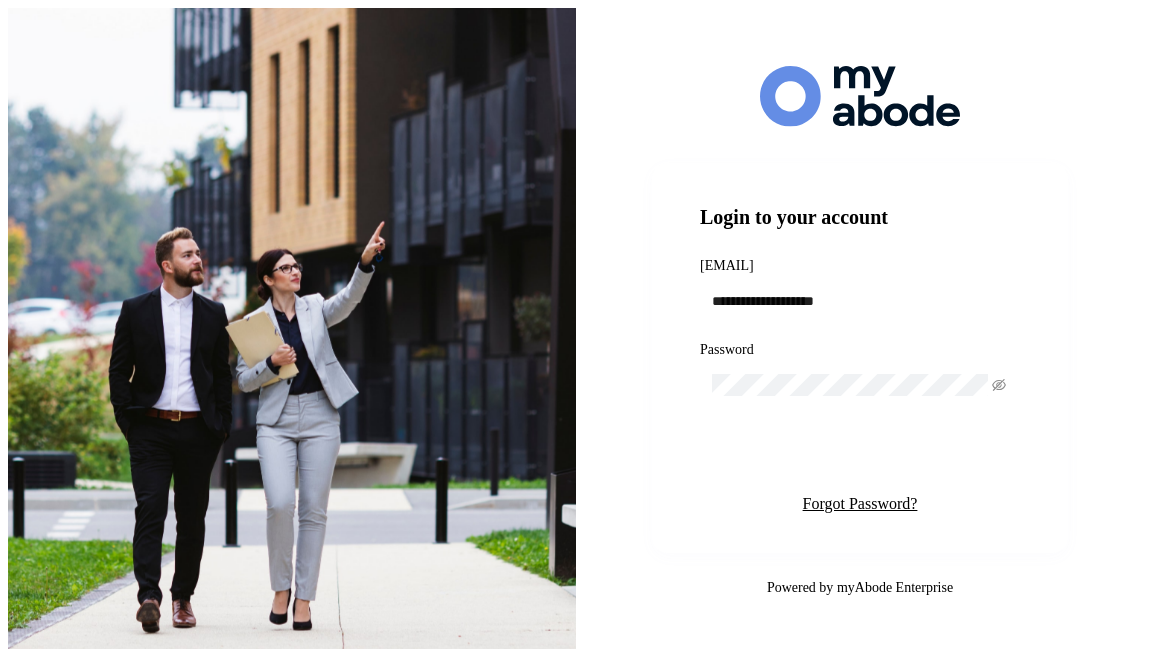 click on "Login" at bounding box center (860, 455) 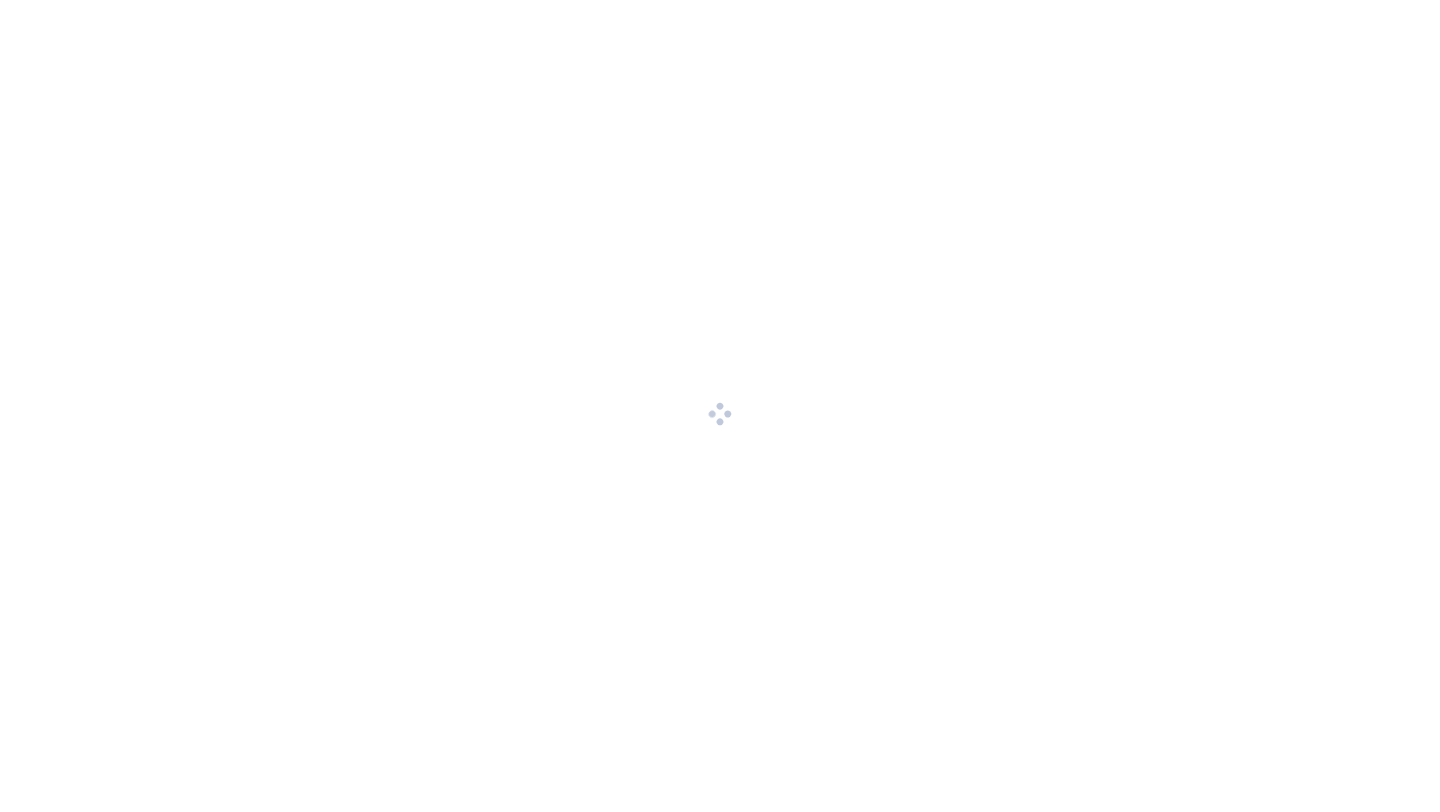 scroll, scrollTop: 0, scrollLeft: 0, axis: both 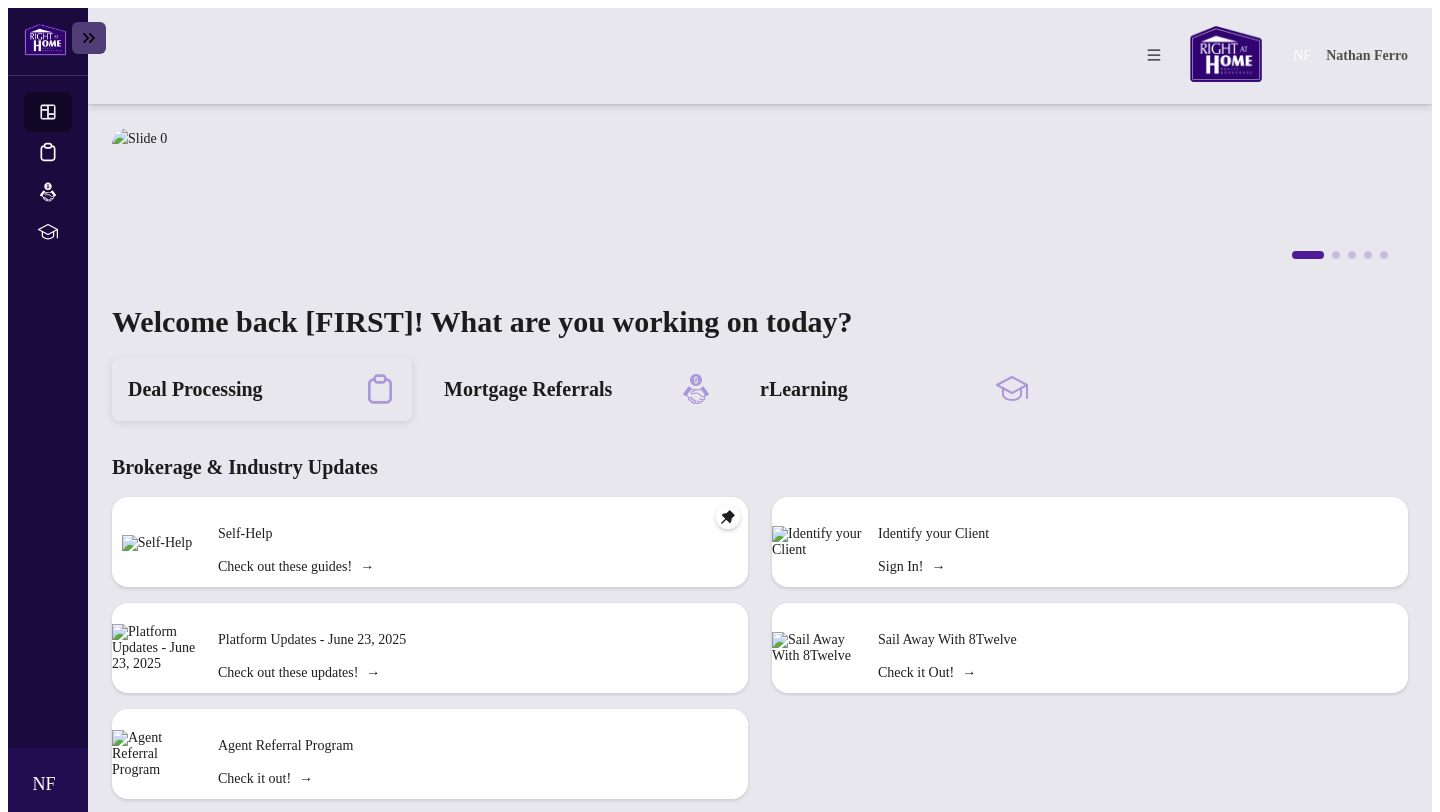 click on "Deal Processing" at bounding box center (262, 389) 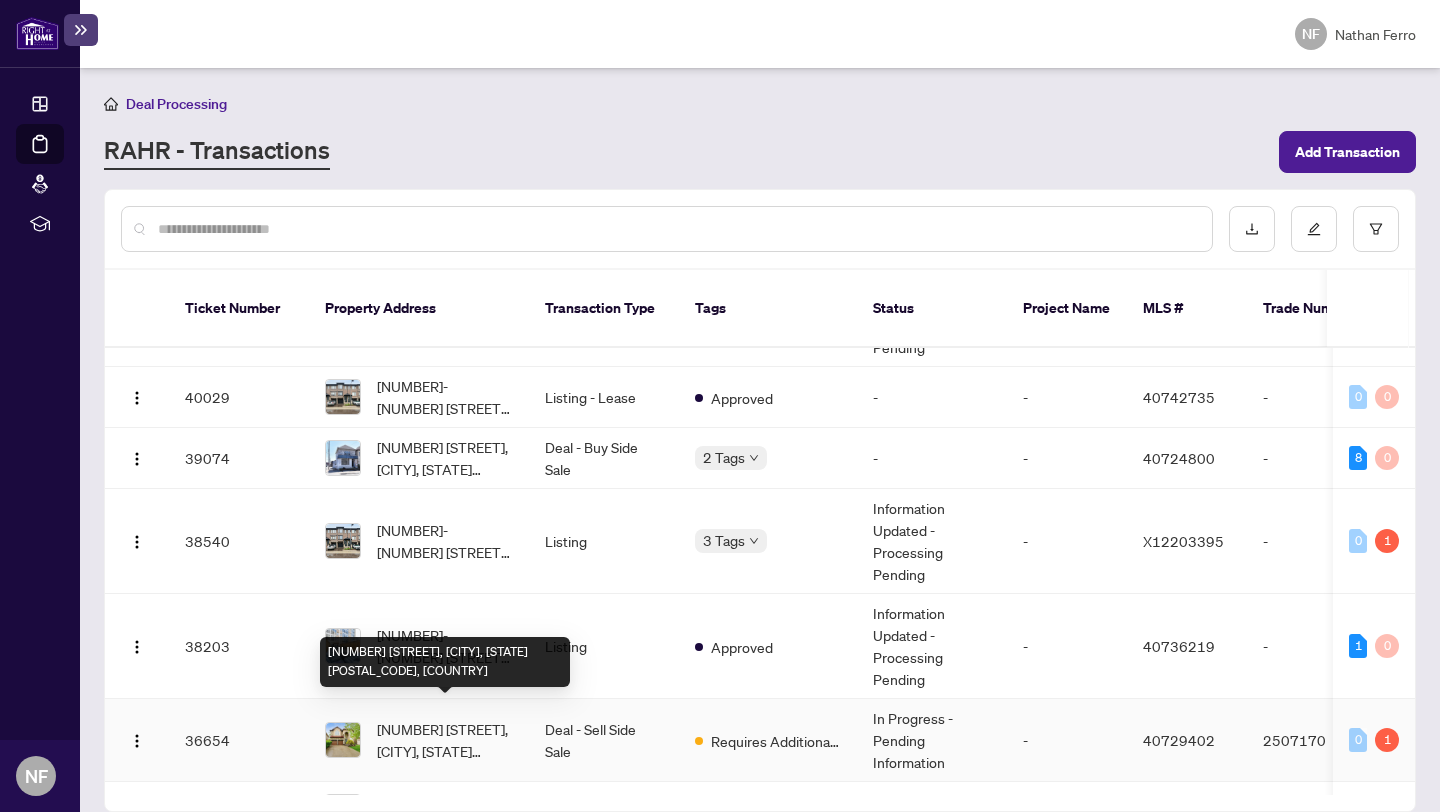 scroll, scrollTop: 135, scrollLeft: 0, axis: vertical 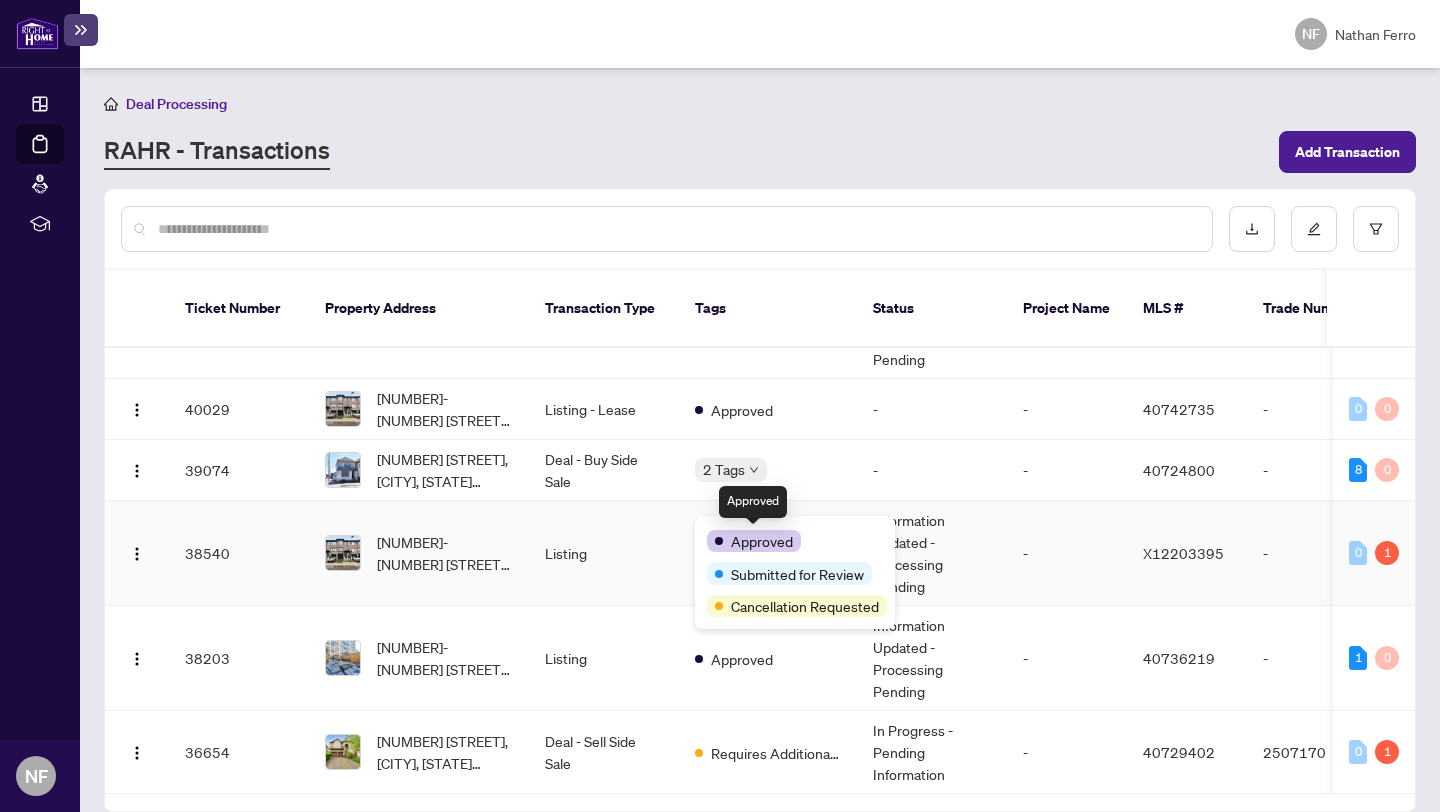 click on "[NUMBER]-[NUMBER] [STREET], [CITY], [STATE] [POSTAL_CODE], [COUNTRY]" at bounding box center [445, 553] 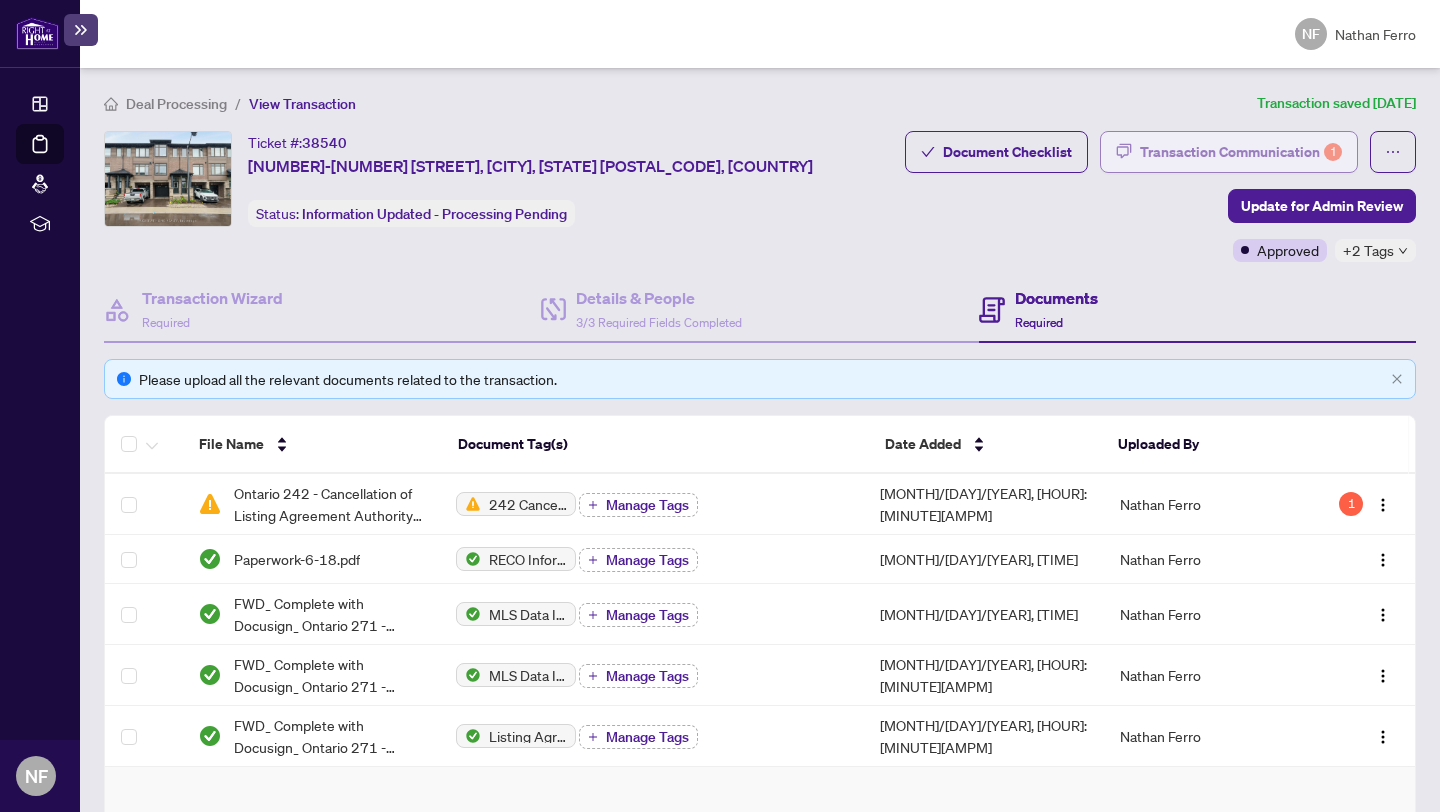click on "1" at bounding box center (1333, 152) 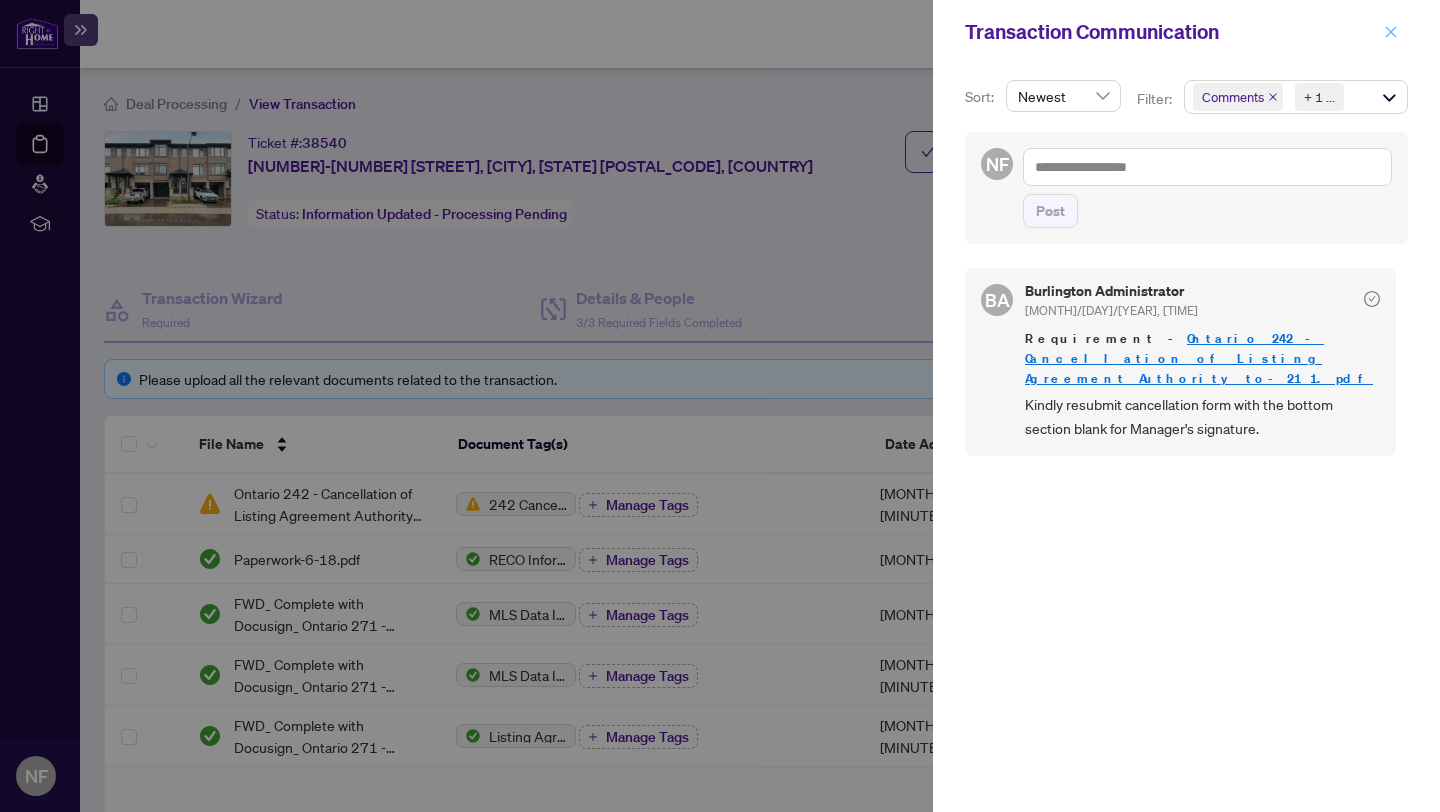 click at bounding box center [1391, 32] 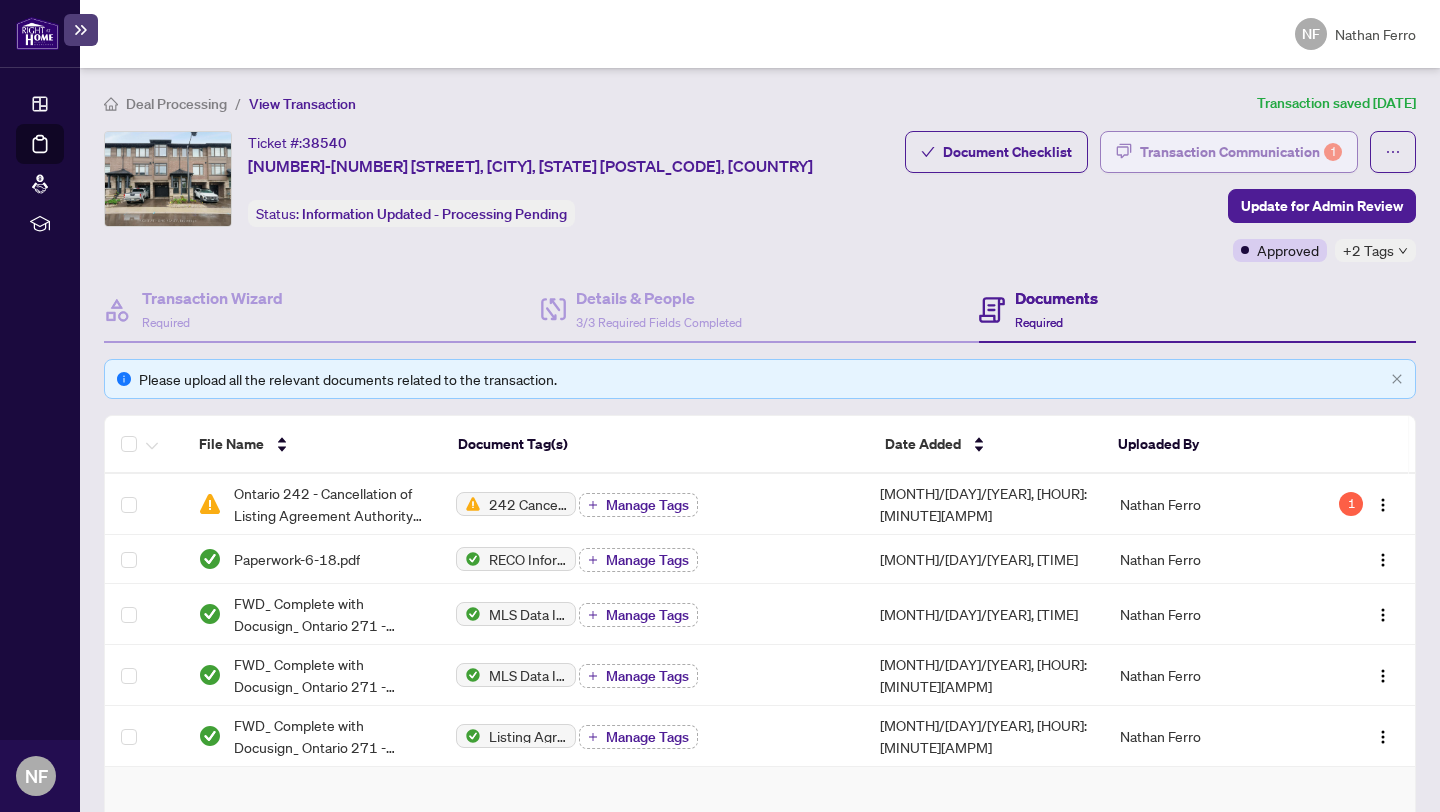 click on "Transaction Communication 1" at bounding box center [1241, 152] 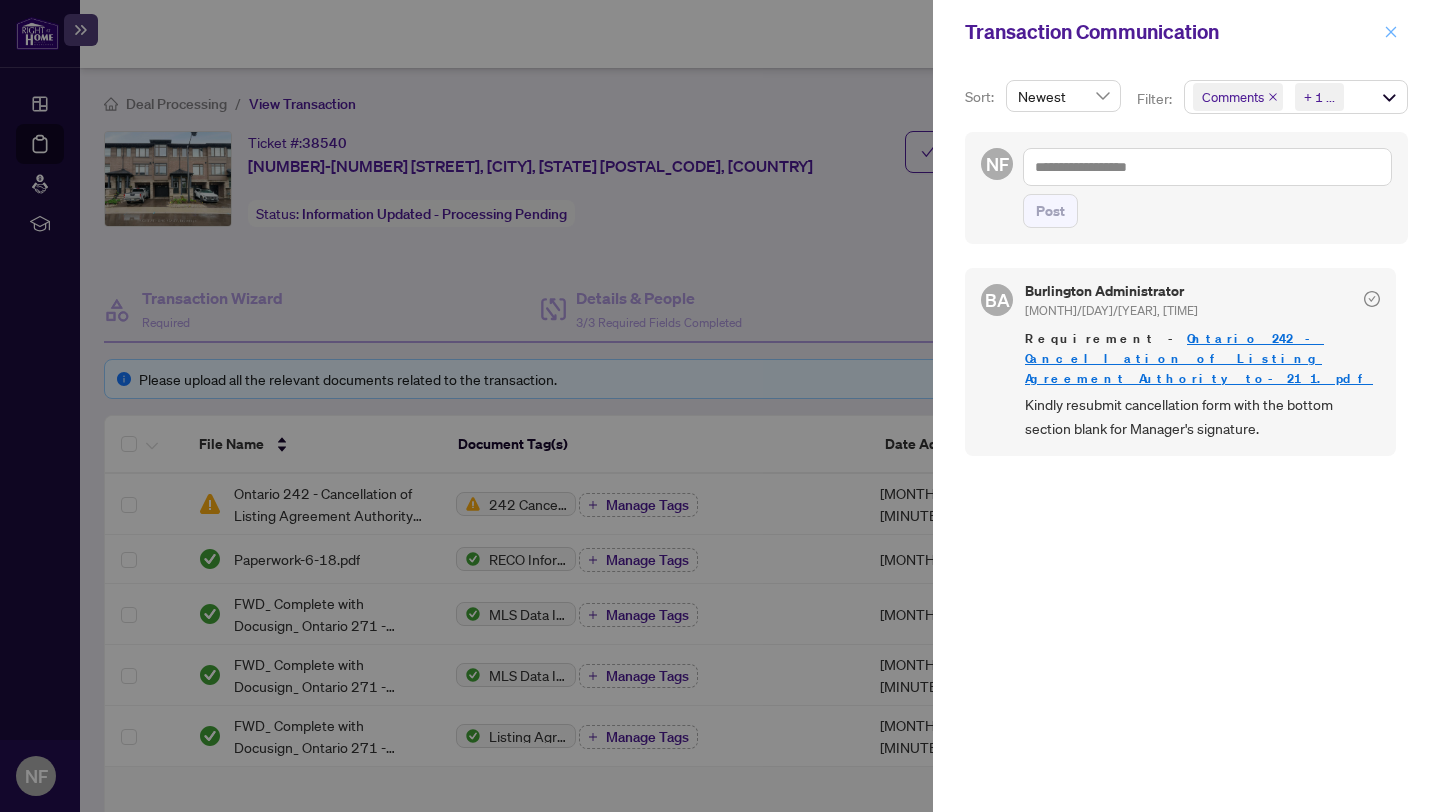 click at bounding box center [1391, 32] 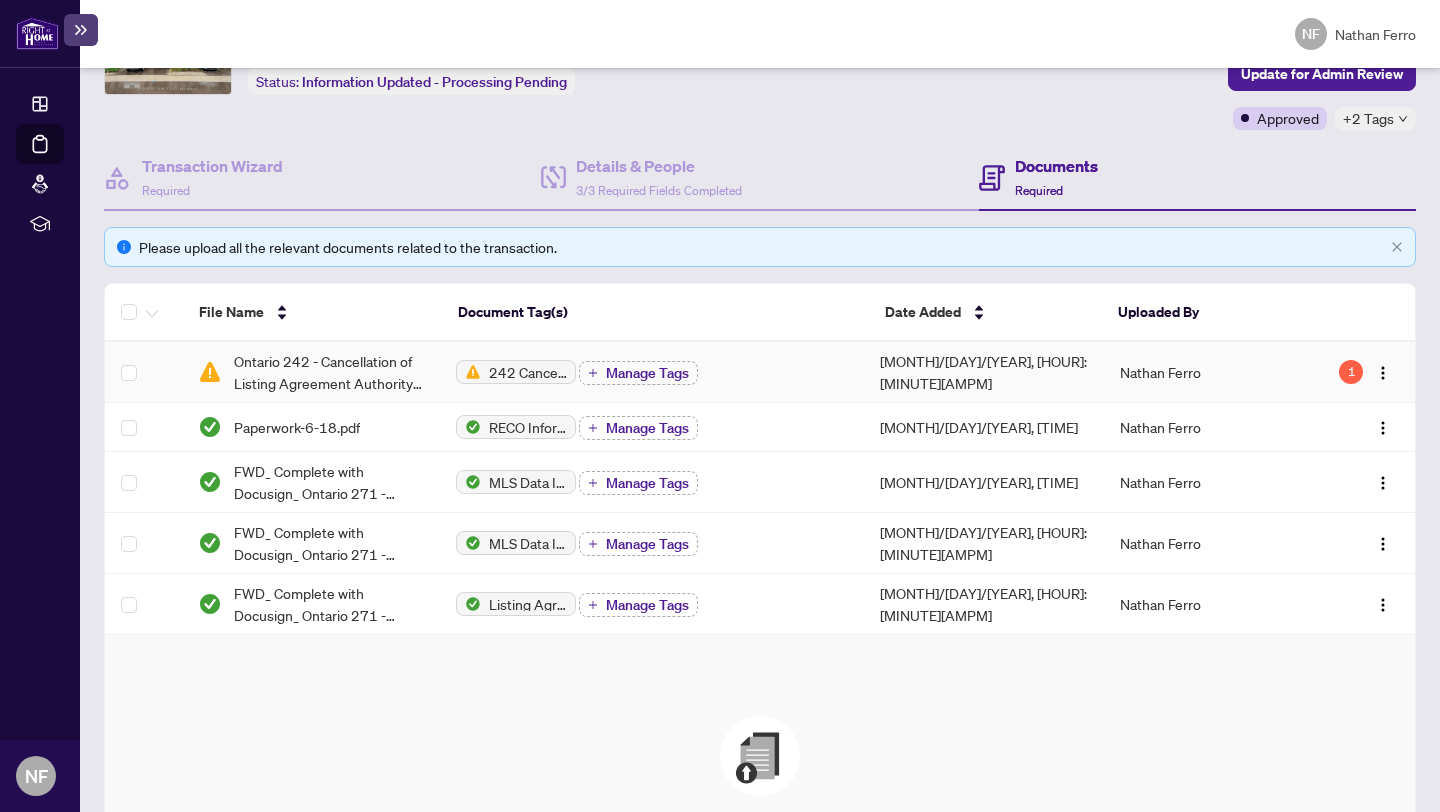 scroll, scrollTop: 134, scrollLeft: 0, axis: vertical 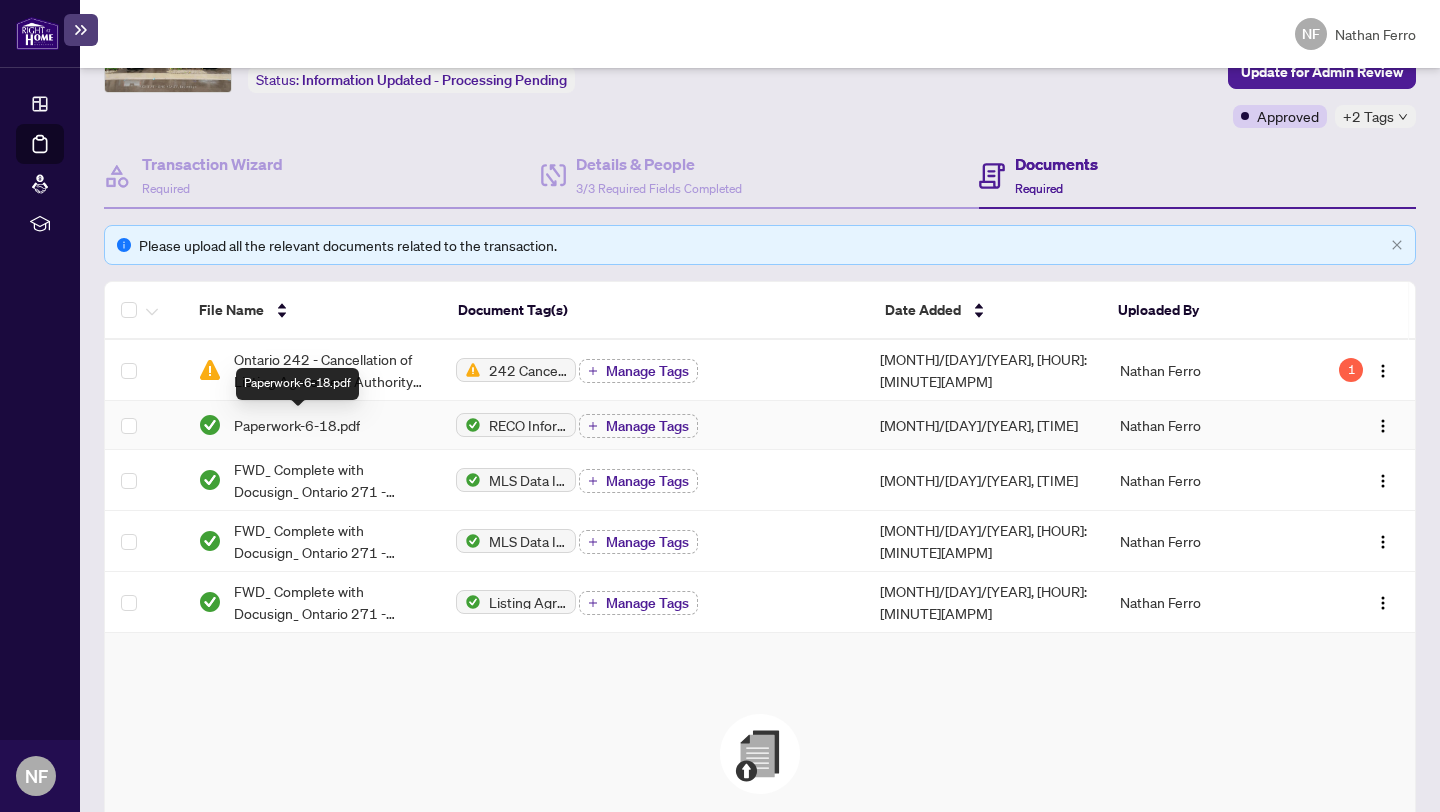 click on "Paperwork-6-18.pdf" at bounding box center (0, 0) 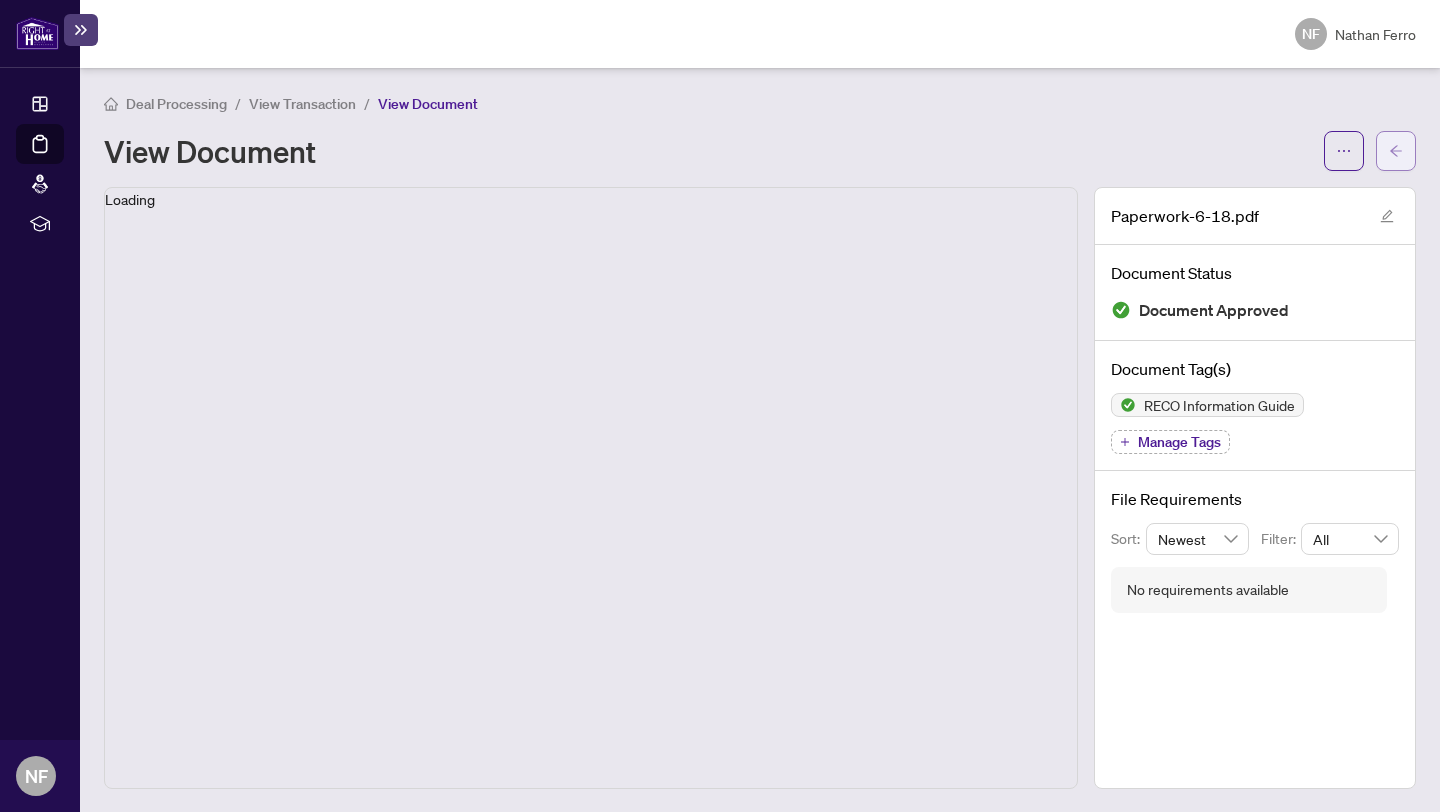 click at bounding box center (1396, 151) 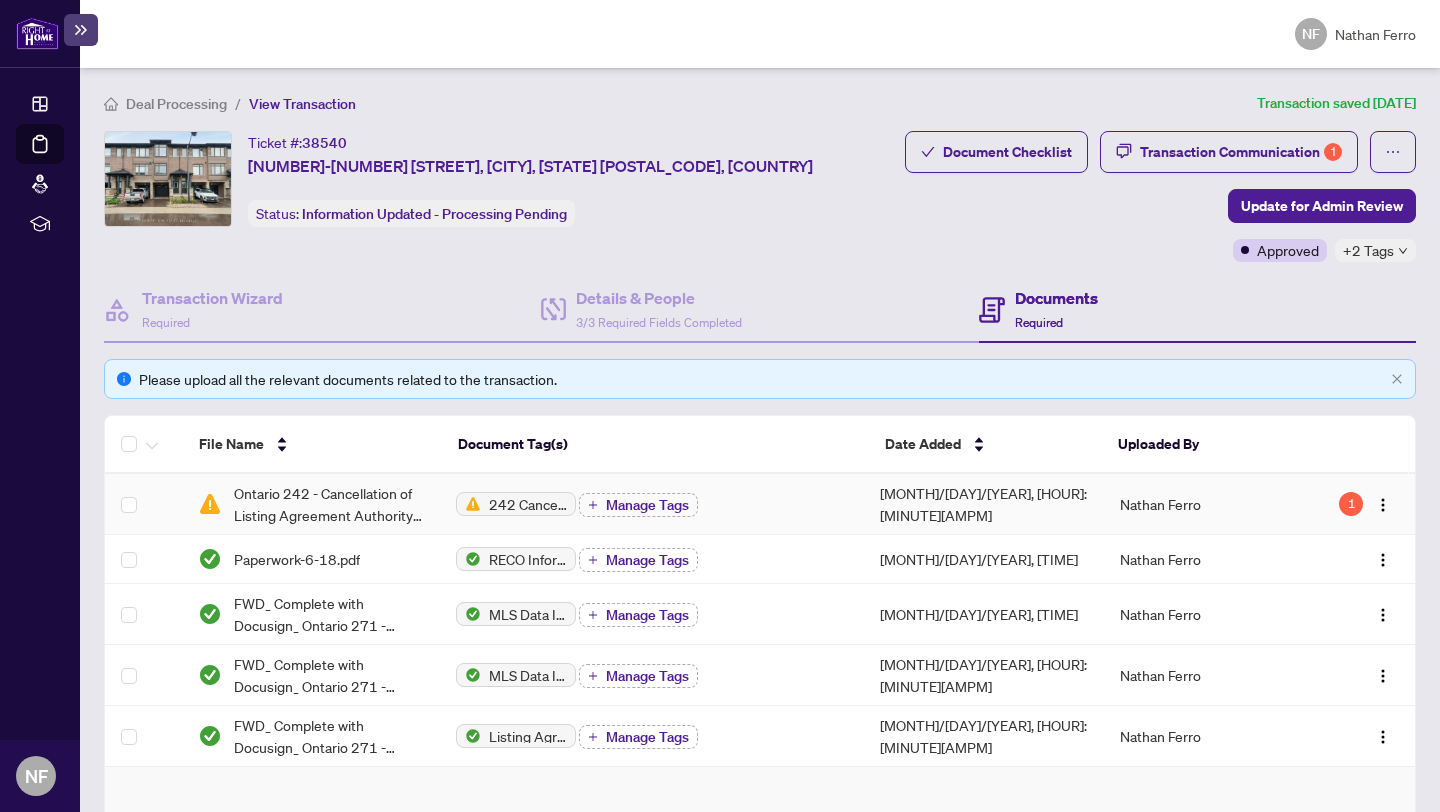click on "Ontario 242 - Cancellation of Listing Agreement  Authority to-21 1.pdf" at bounding box center [328, 504] 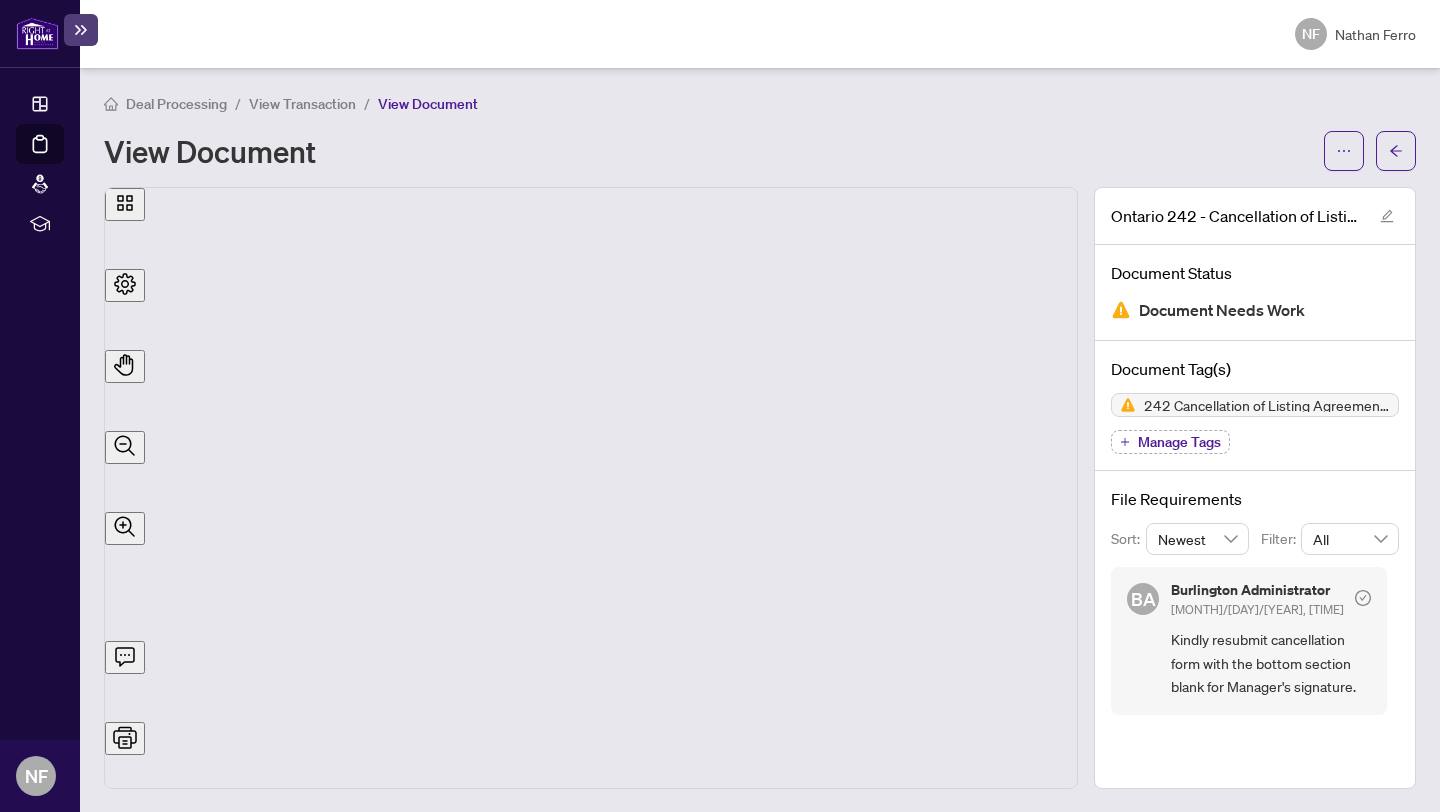 scroll, scrollTop: 126, scrollLeft: 0, axis: vertical 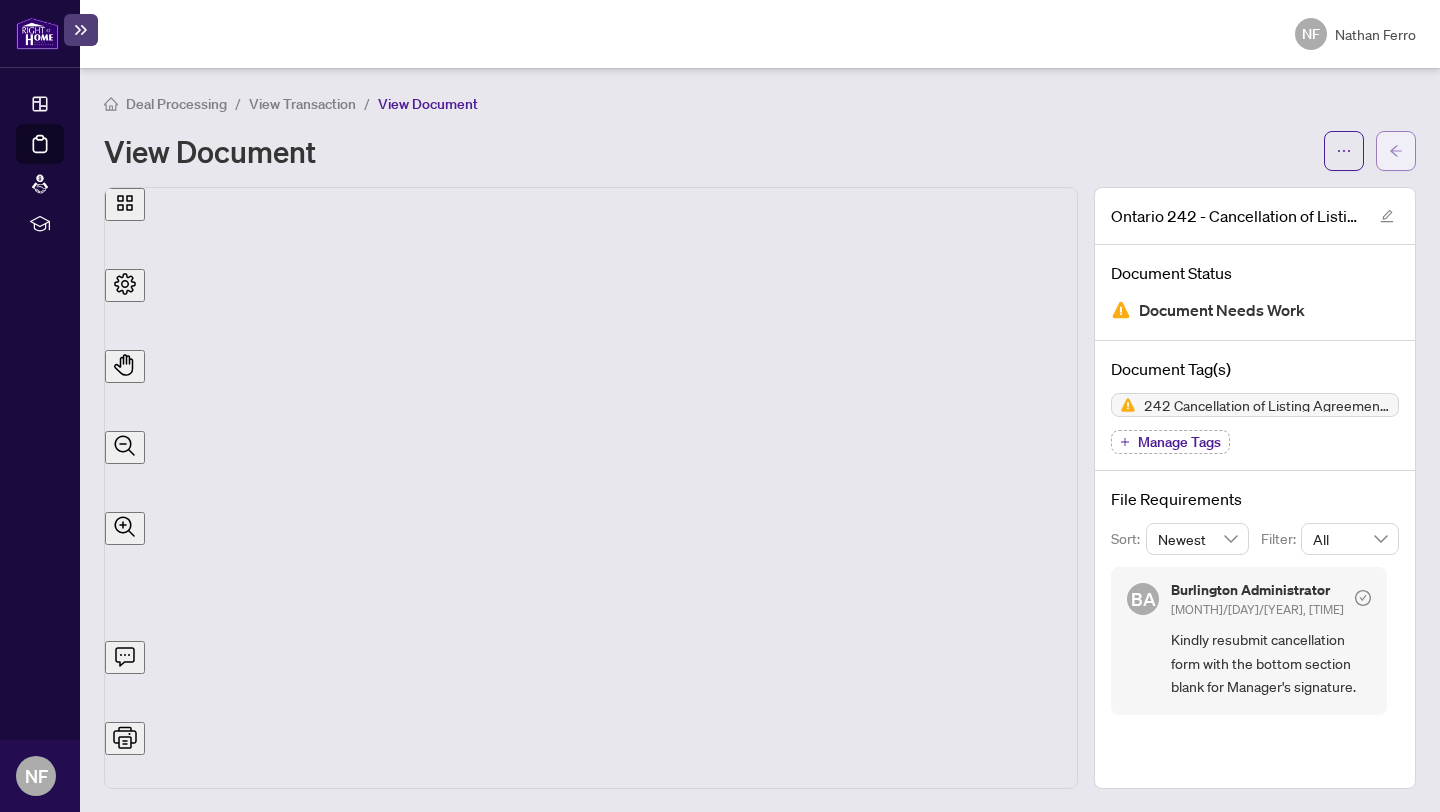 click at bounding box center (1396, 151) 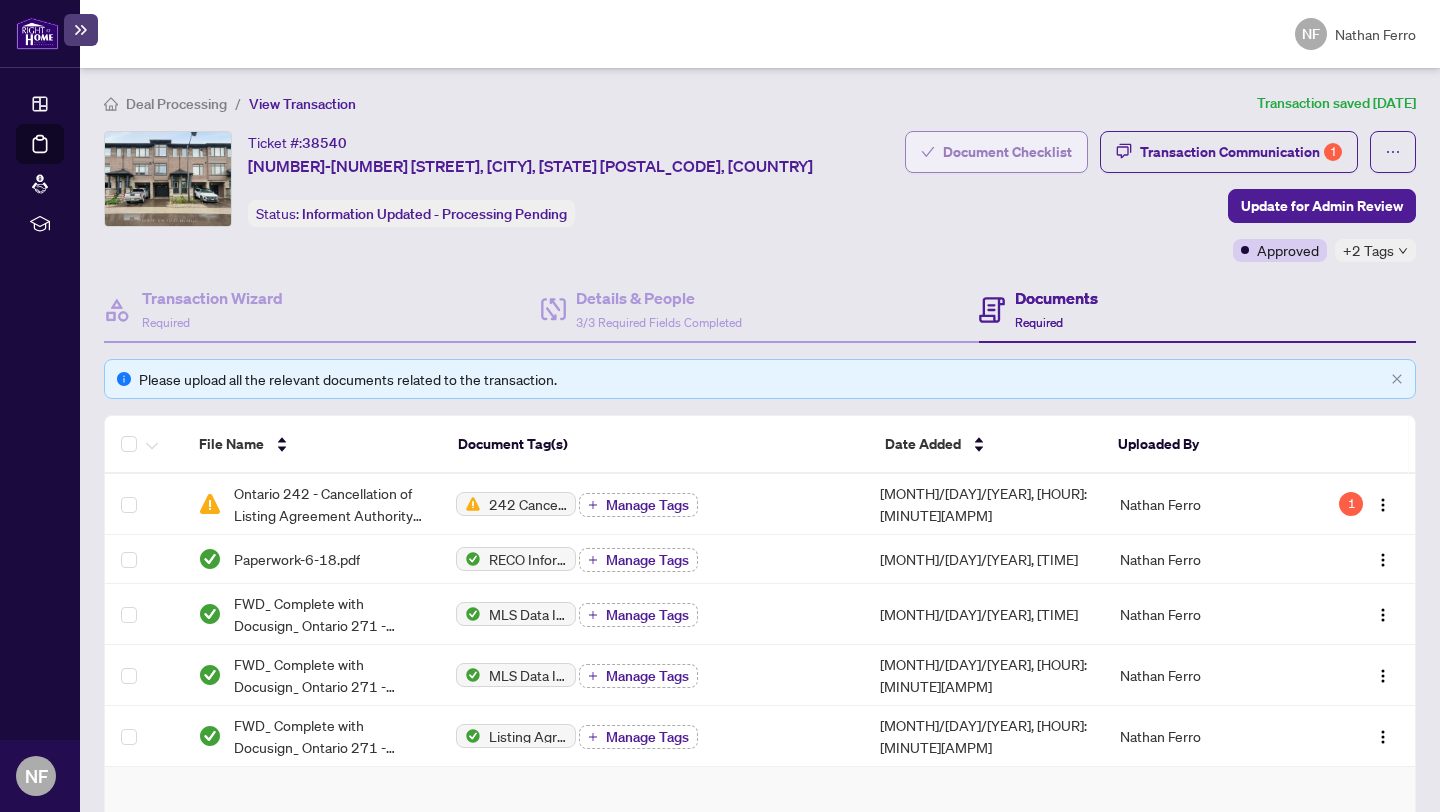 click on "Document Checklist" at bounding box center [996, 152] 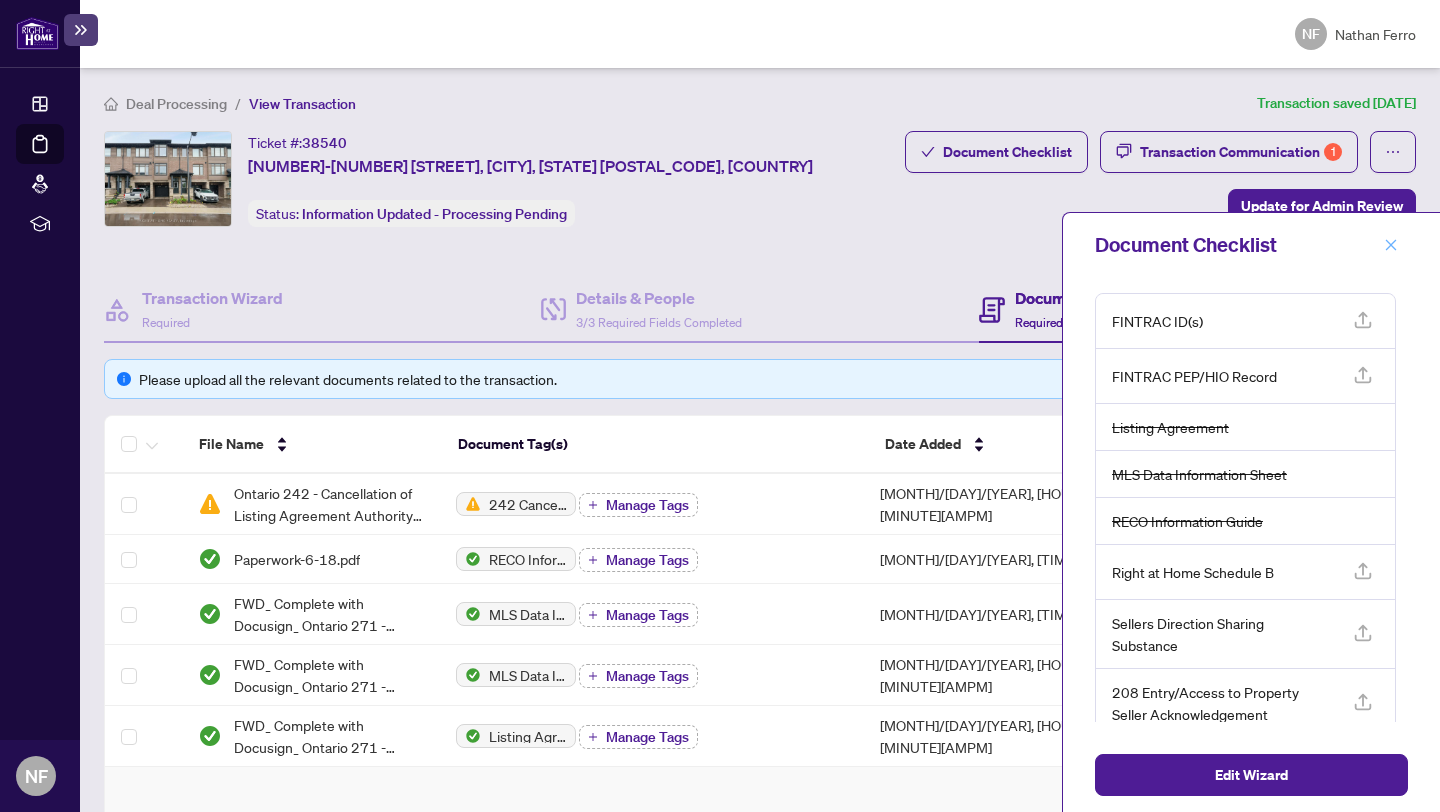 click at bounding box center (1391, 245) 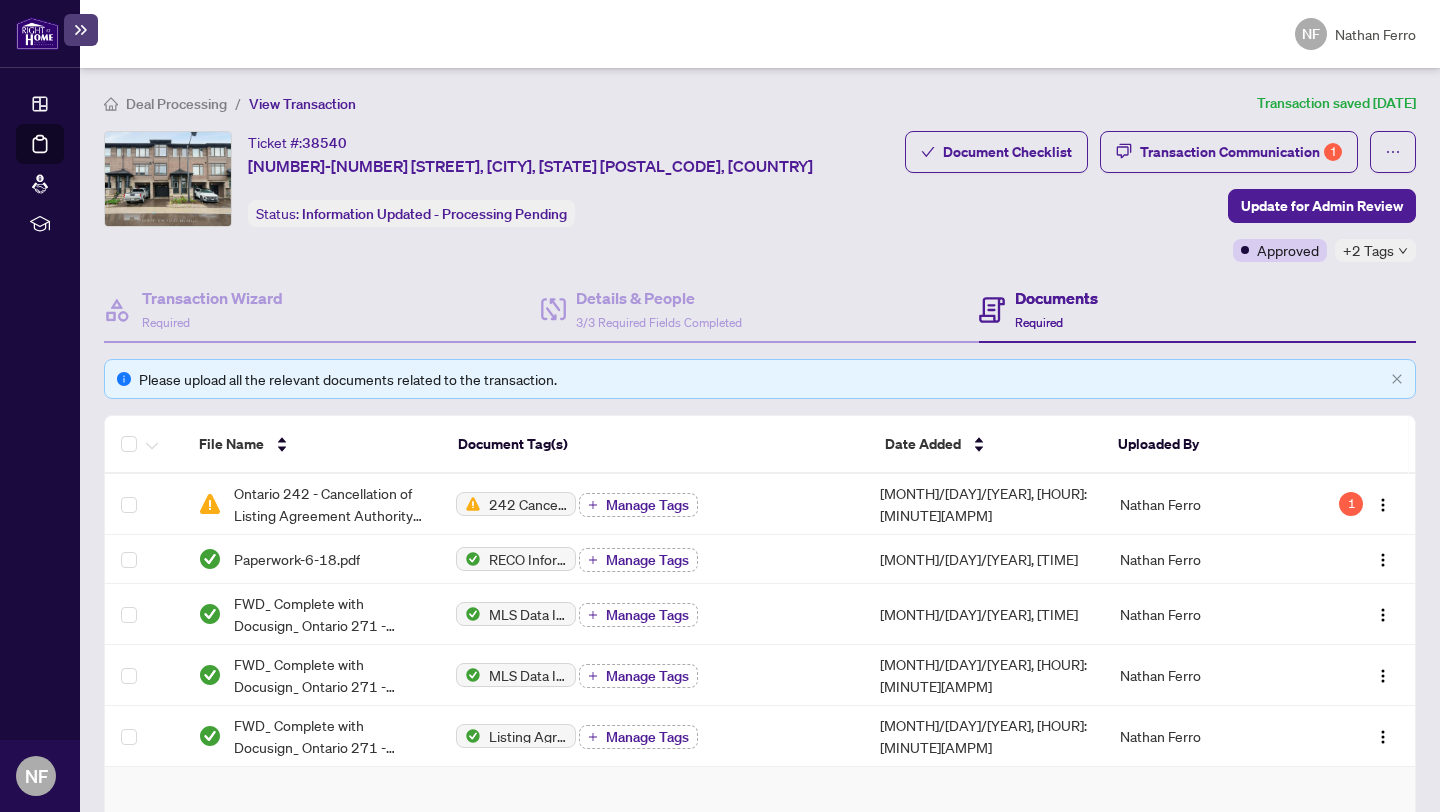 scroll, scrollTop: 400, scrollLeft: 0, axis: vertical 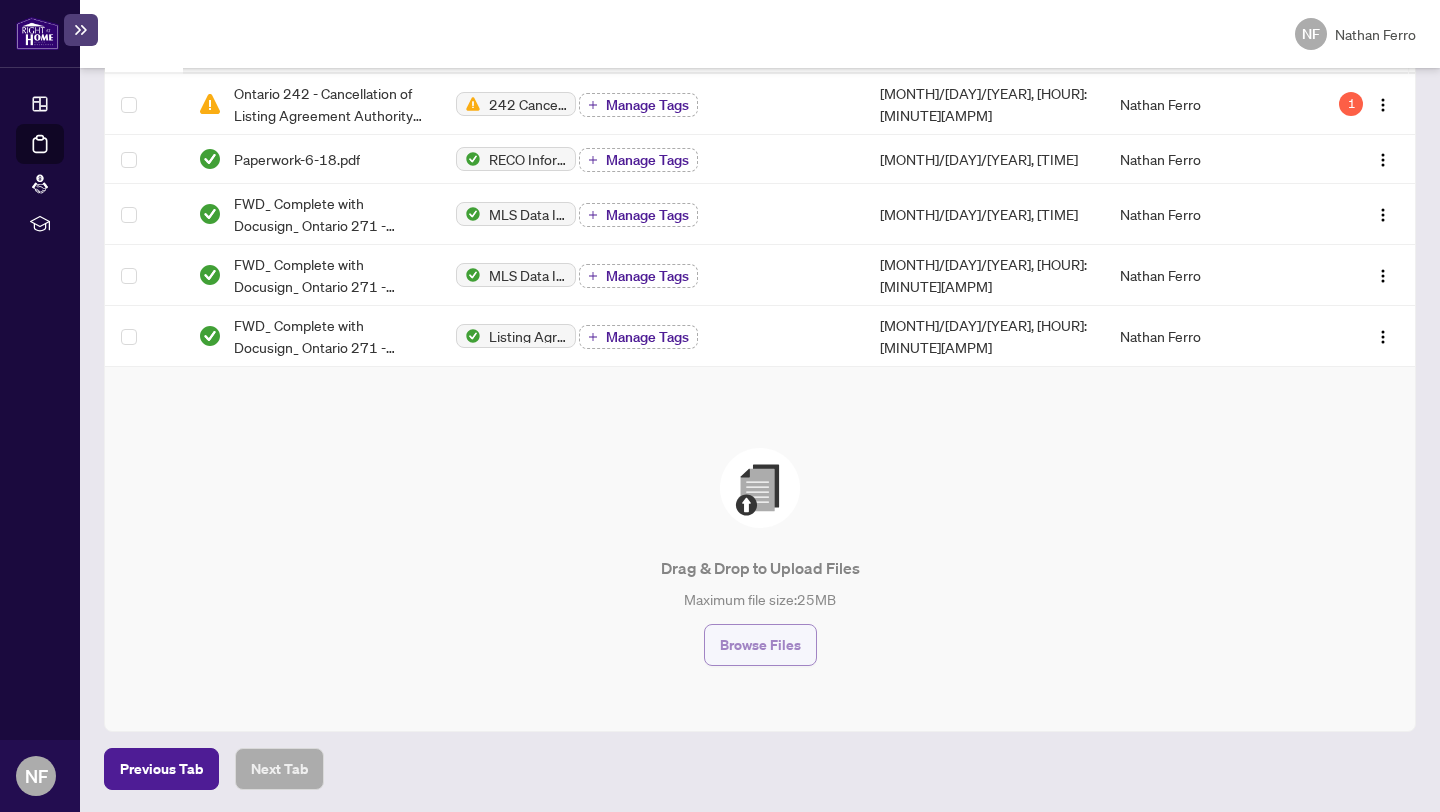 click on "Browse Files" at bounding box center (760, 645) 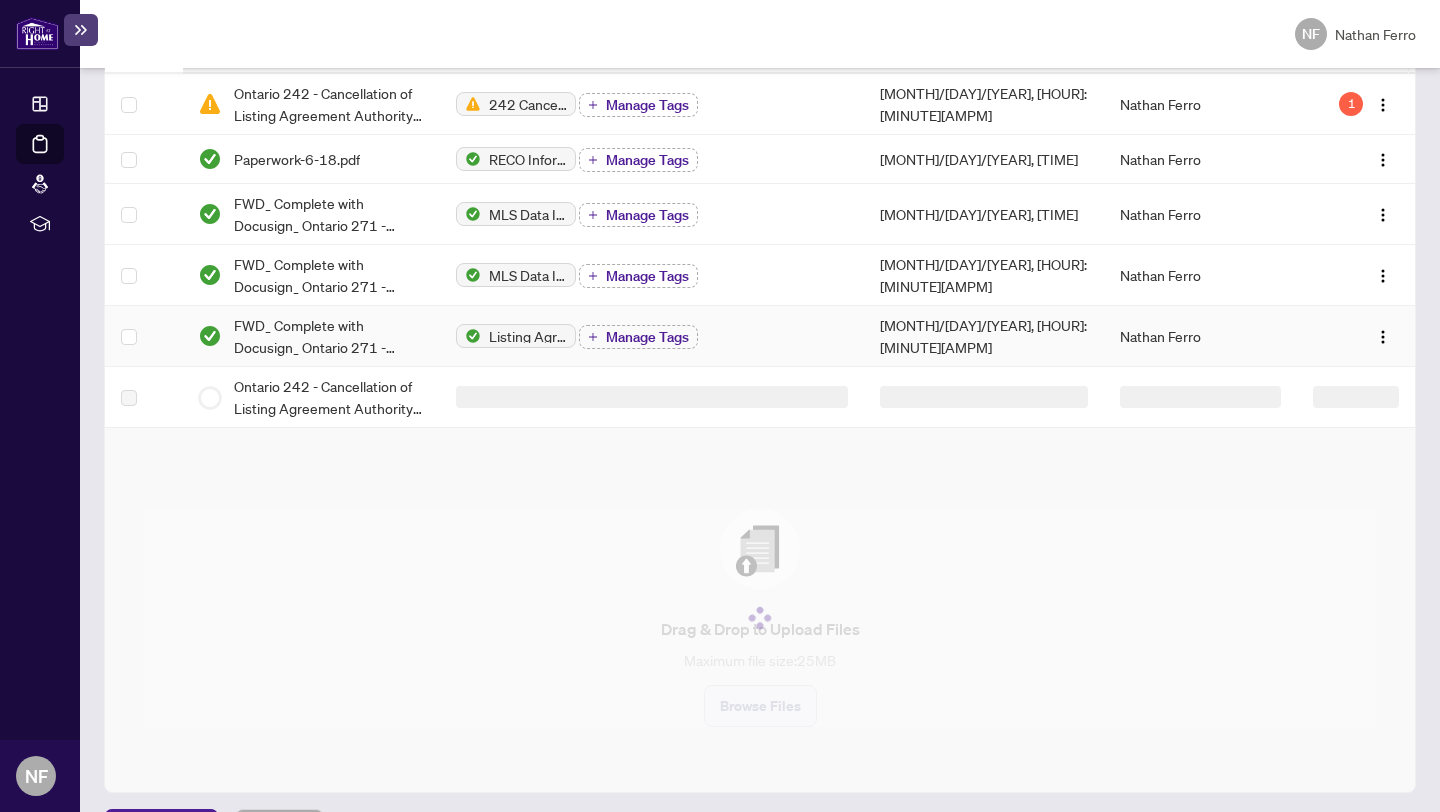 scroll, scrollTop: 0, scrollLeft: 0, axis: both 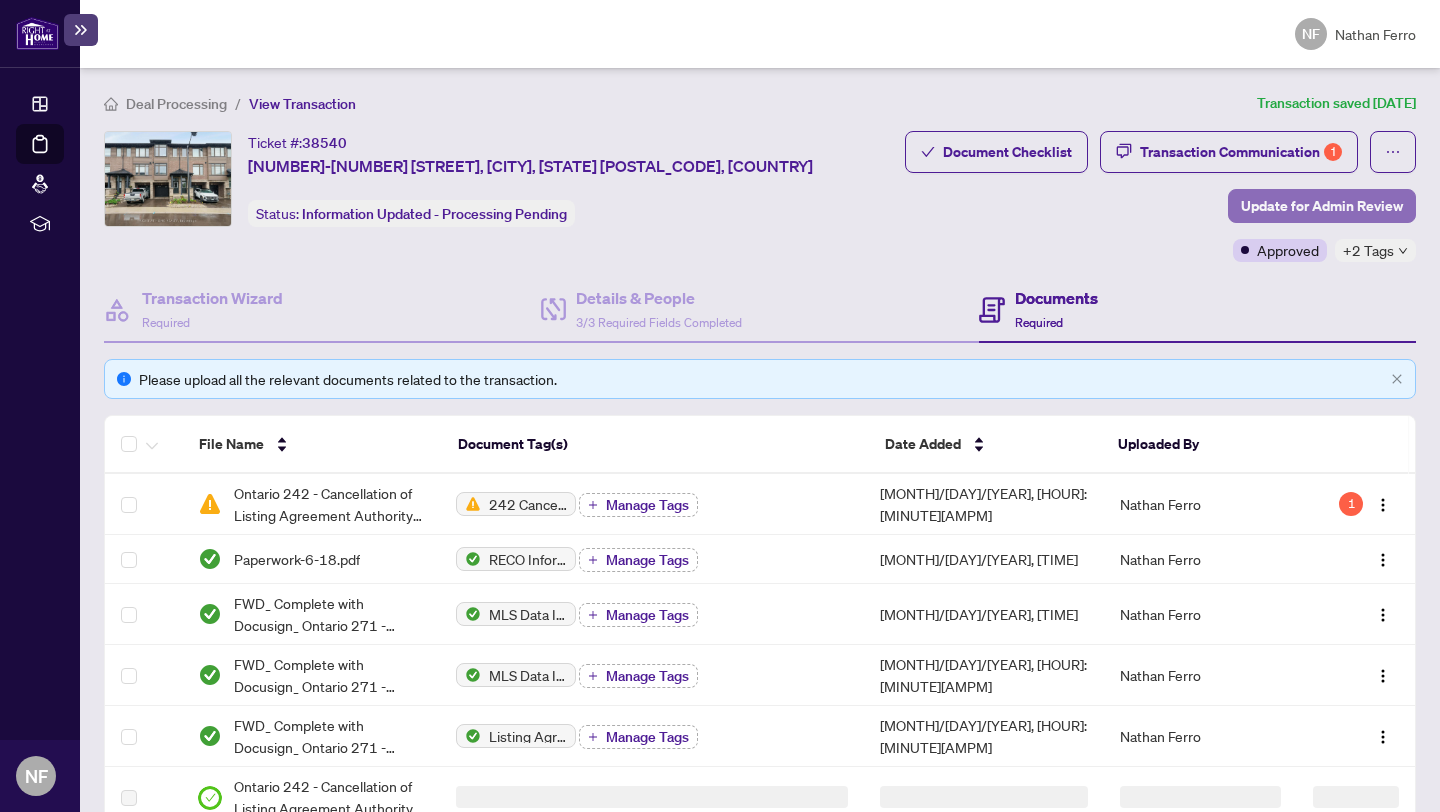 click on "Update for Admin Review" at bounding box center [1322, 206] 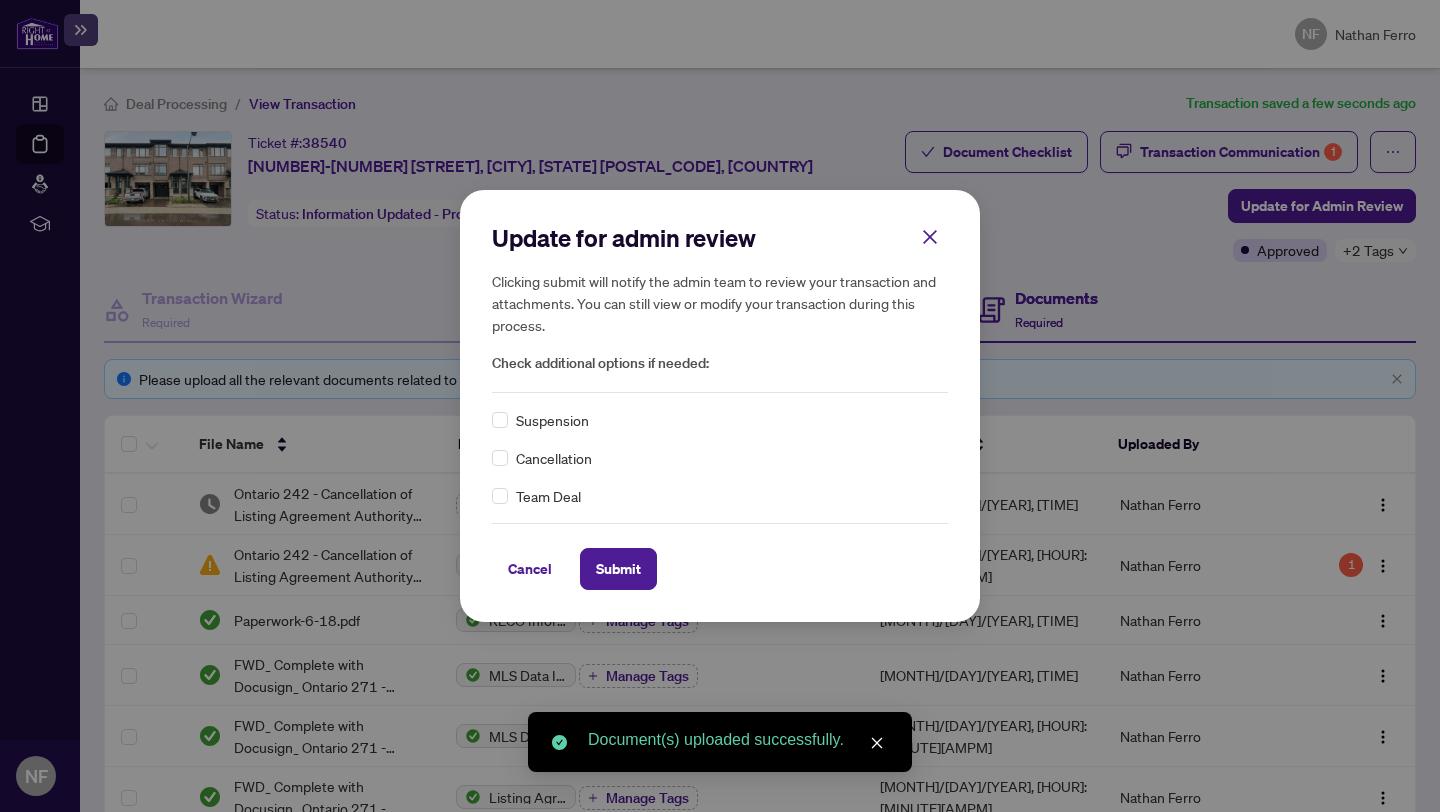 click on "Suspension Cancellation Team Deal" at bounding box center [720, 458] 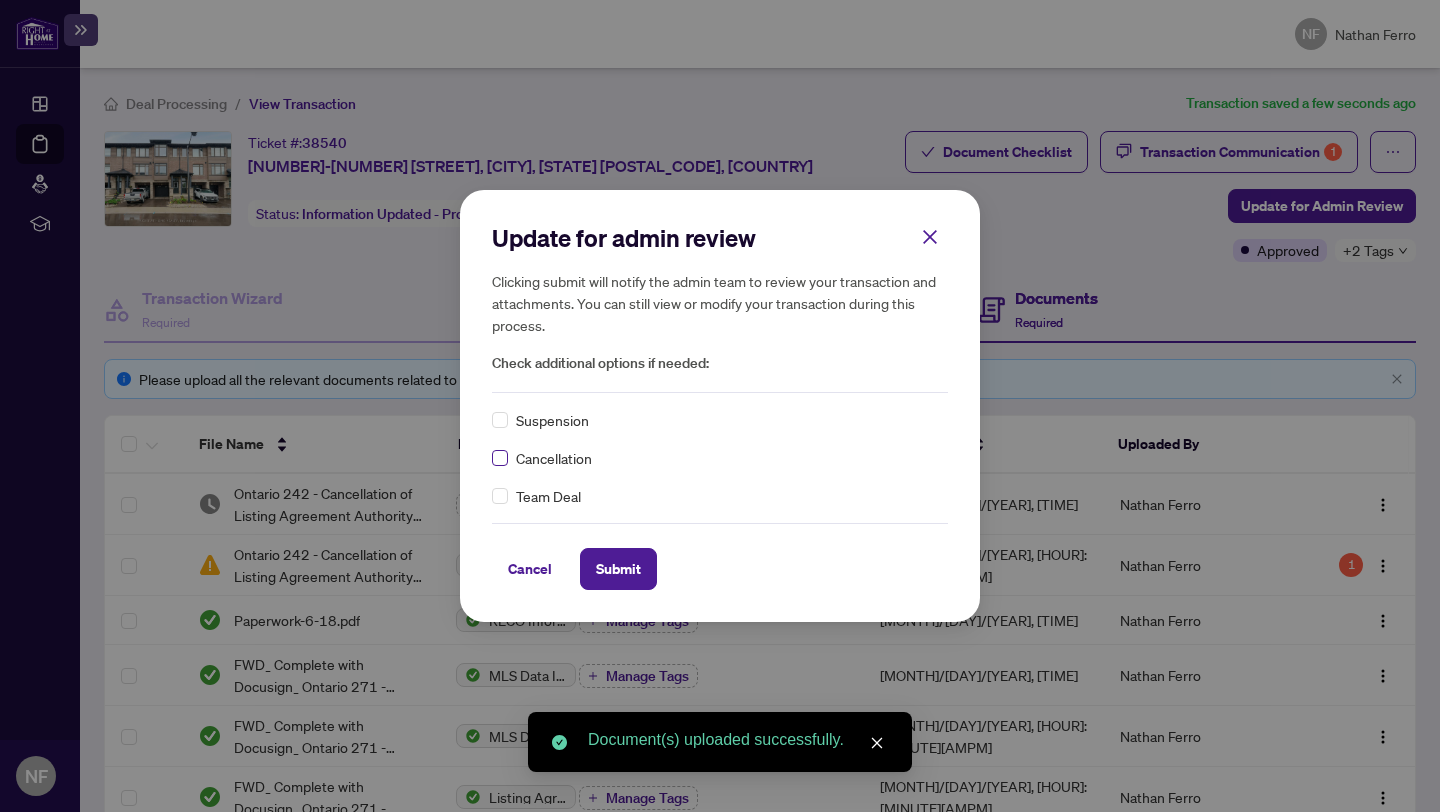 click at bounding box center (500, 420) 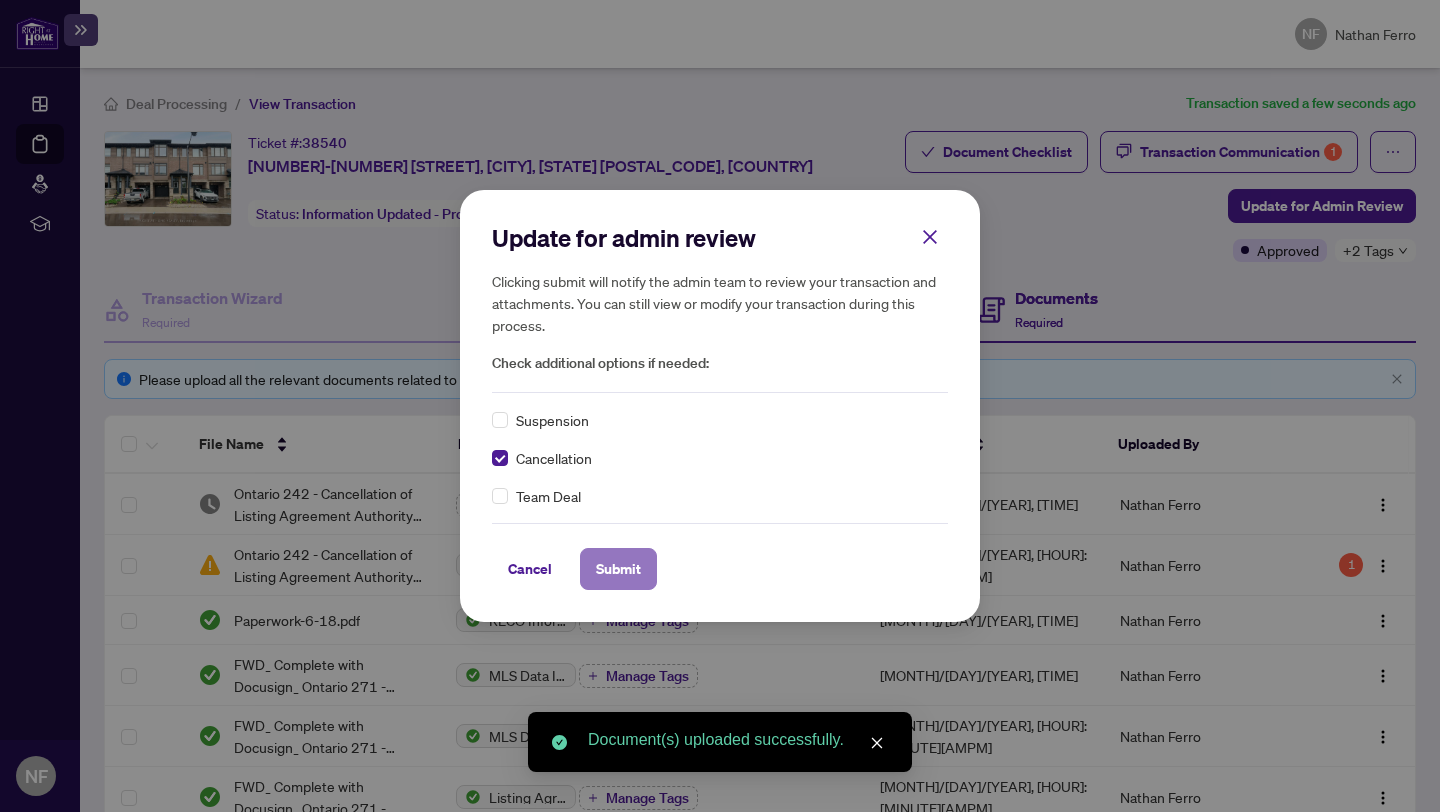 click on "Submit" at bounding box center (618, 569) 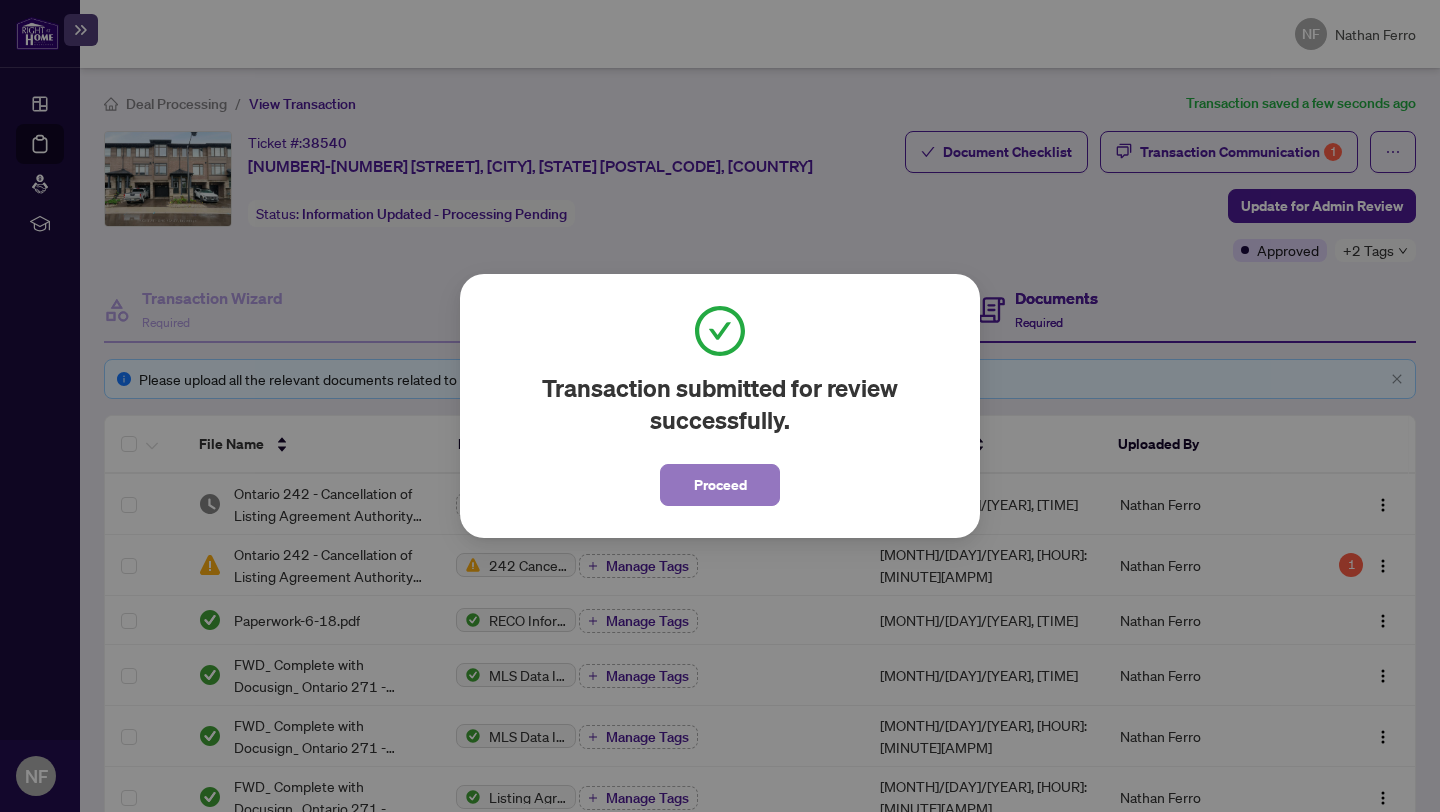 click on "Proceed" at bounding box center [720, 485] 